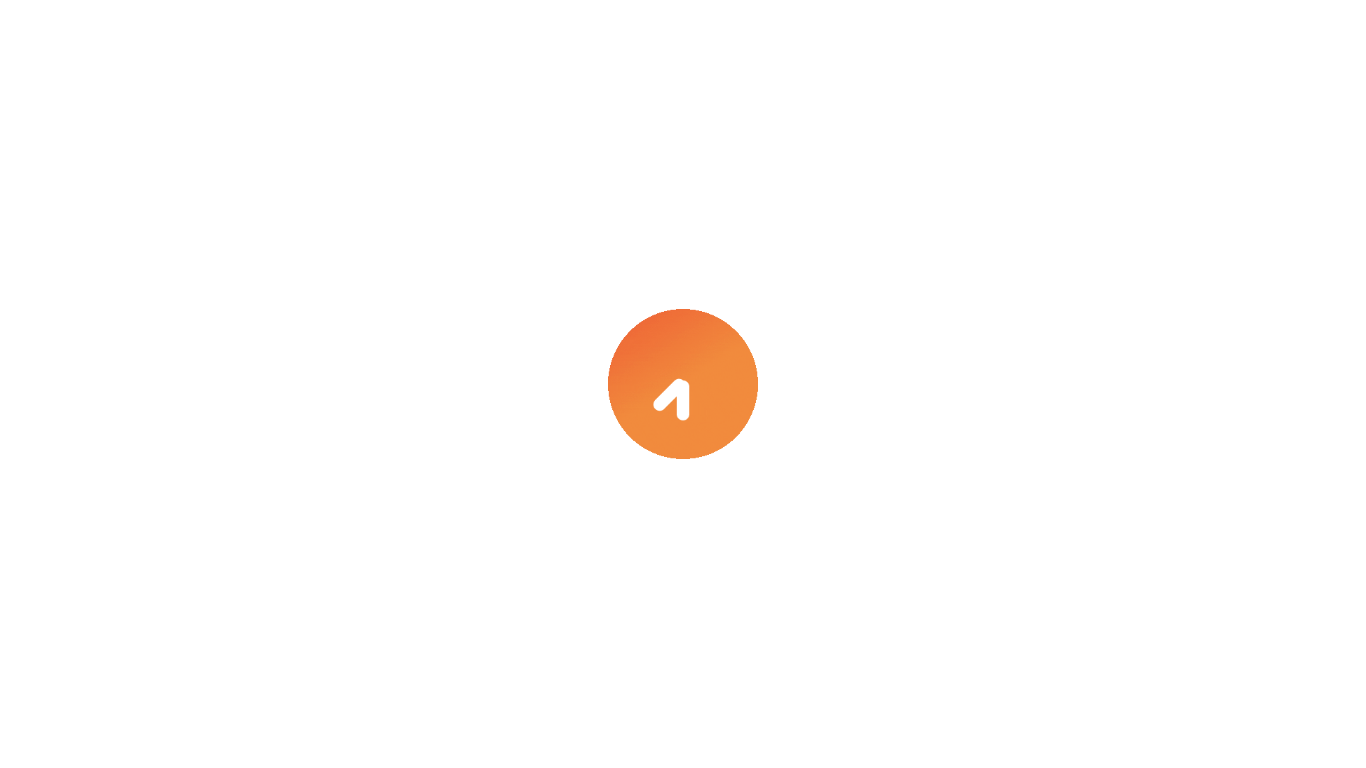 scroll, scrollTop: 0, scrollLeft: 0, axis: both 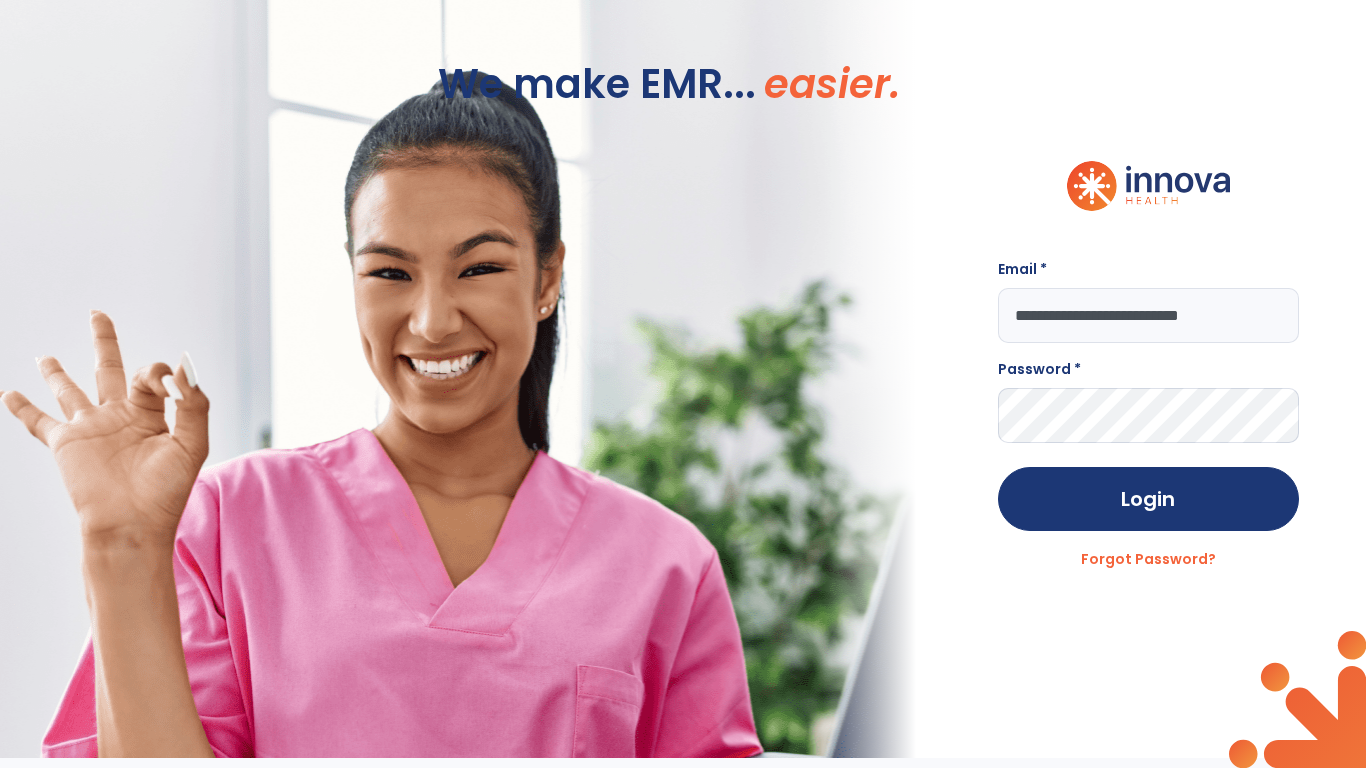 type on "**********" 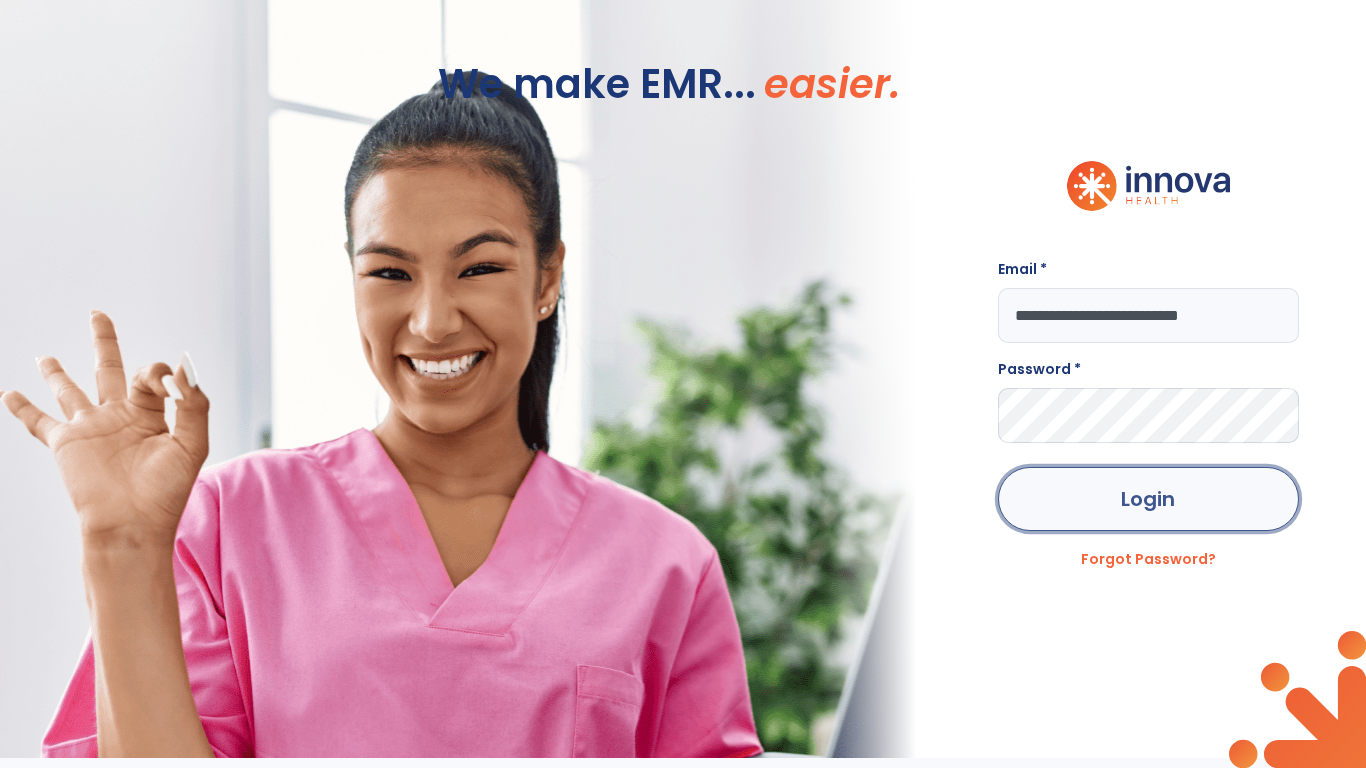 click on "Login" 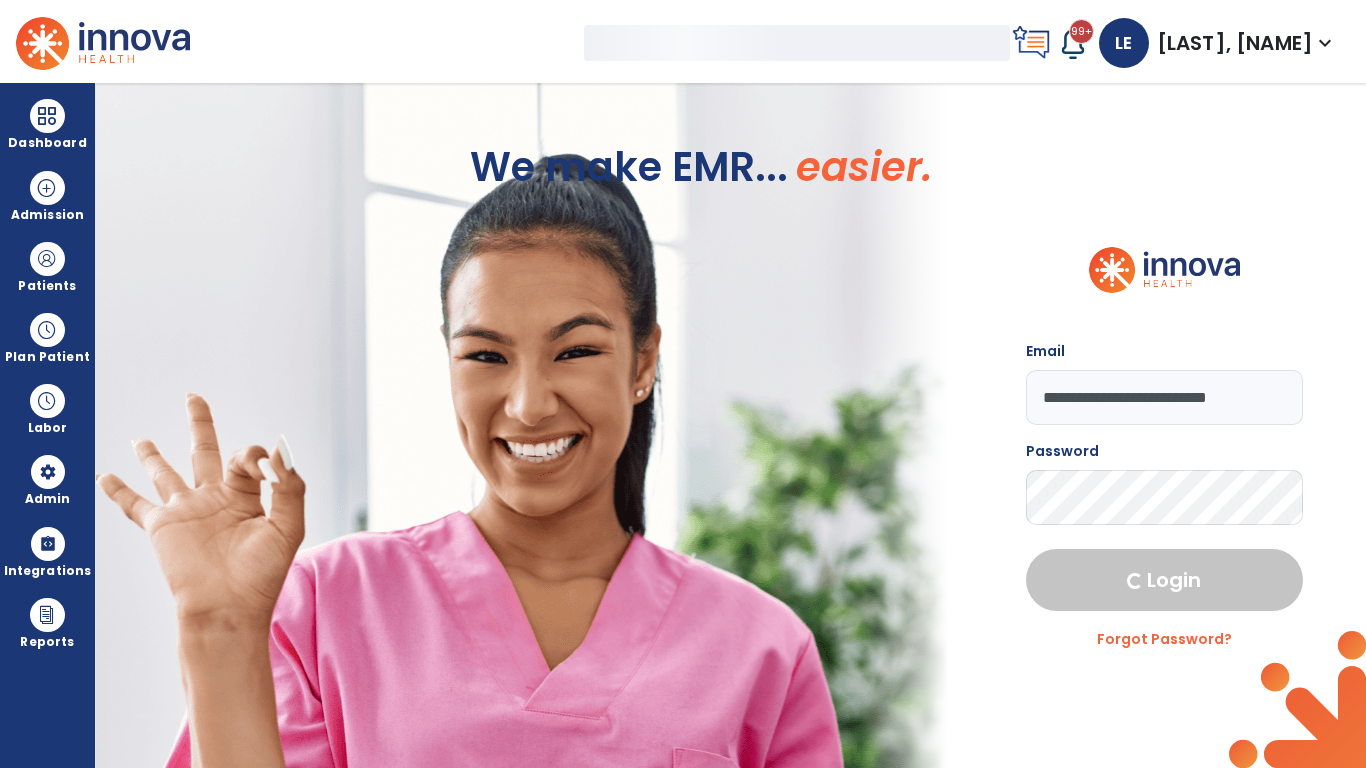 select on "***" 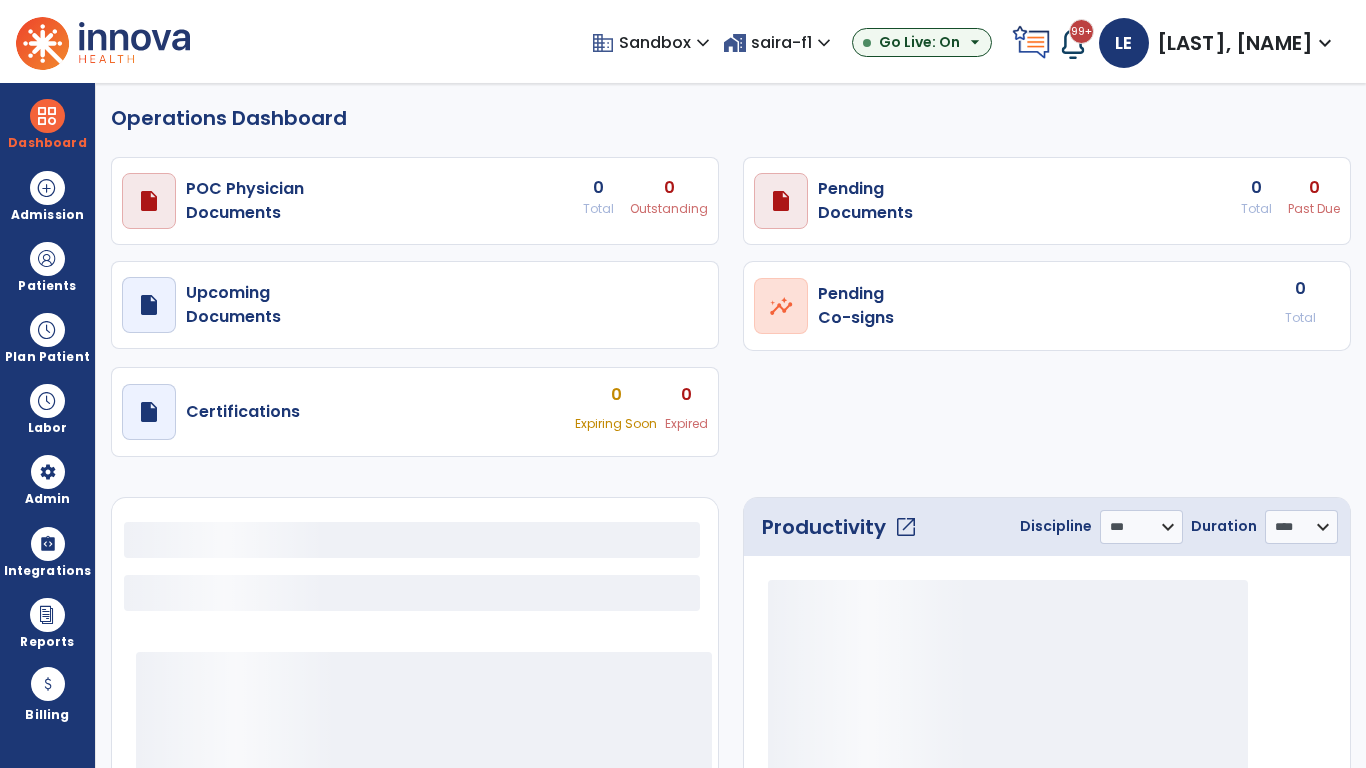 select on "***" 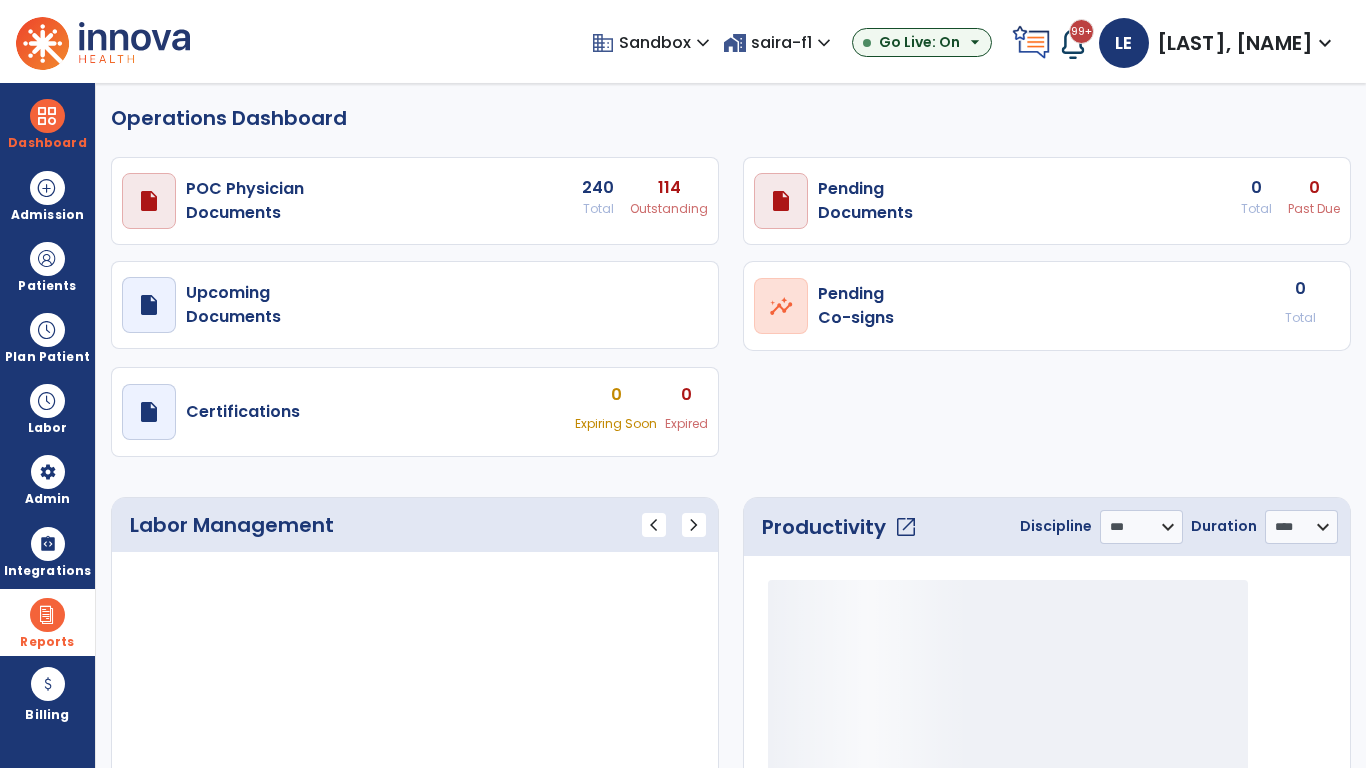 click at bounding box center [47, 615] 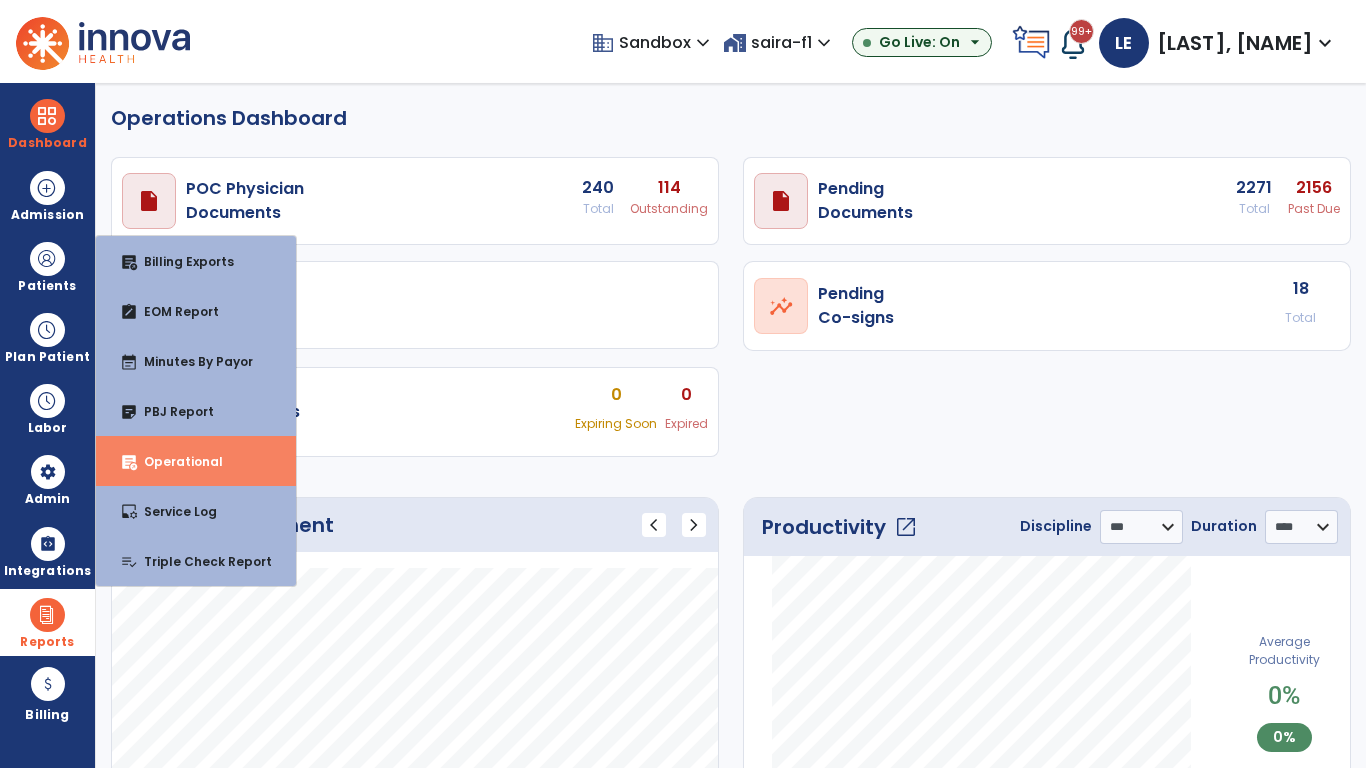 click on "Operational" at bounding box center [175, 461] 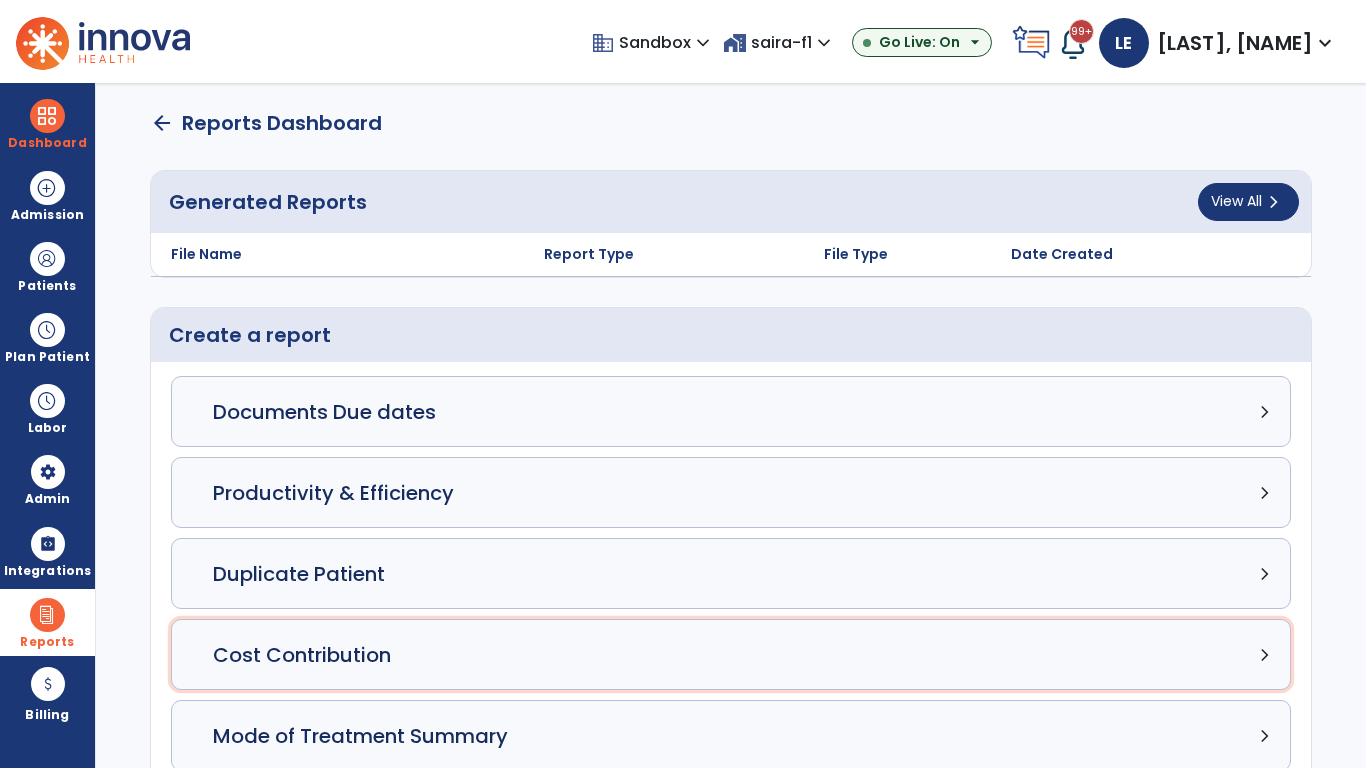 click on "Cost Contribution chevron_right" 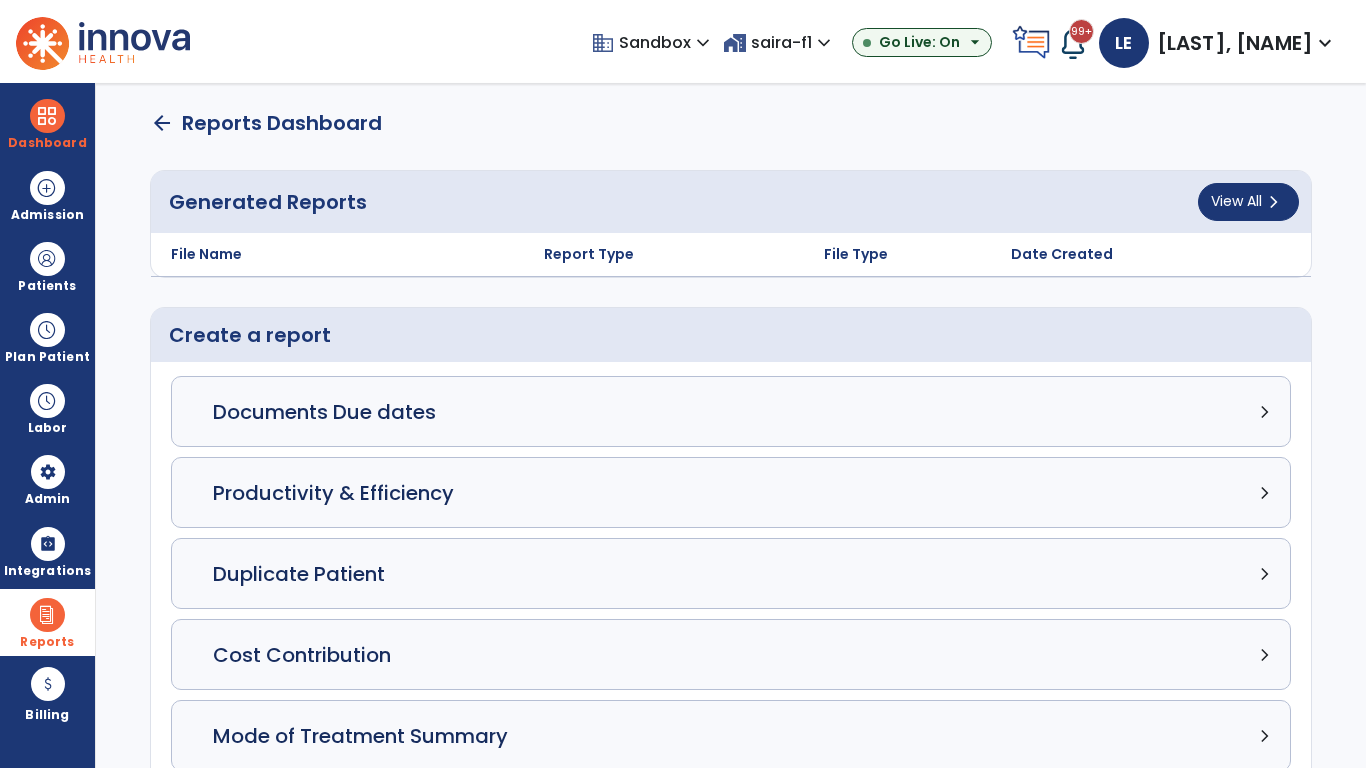 select on "*****" 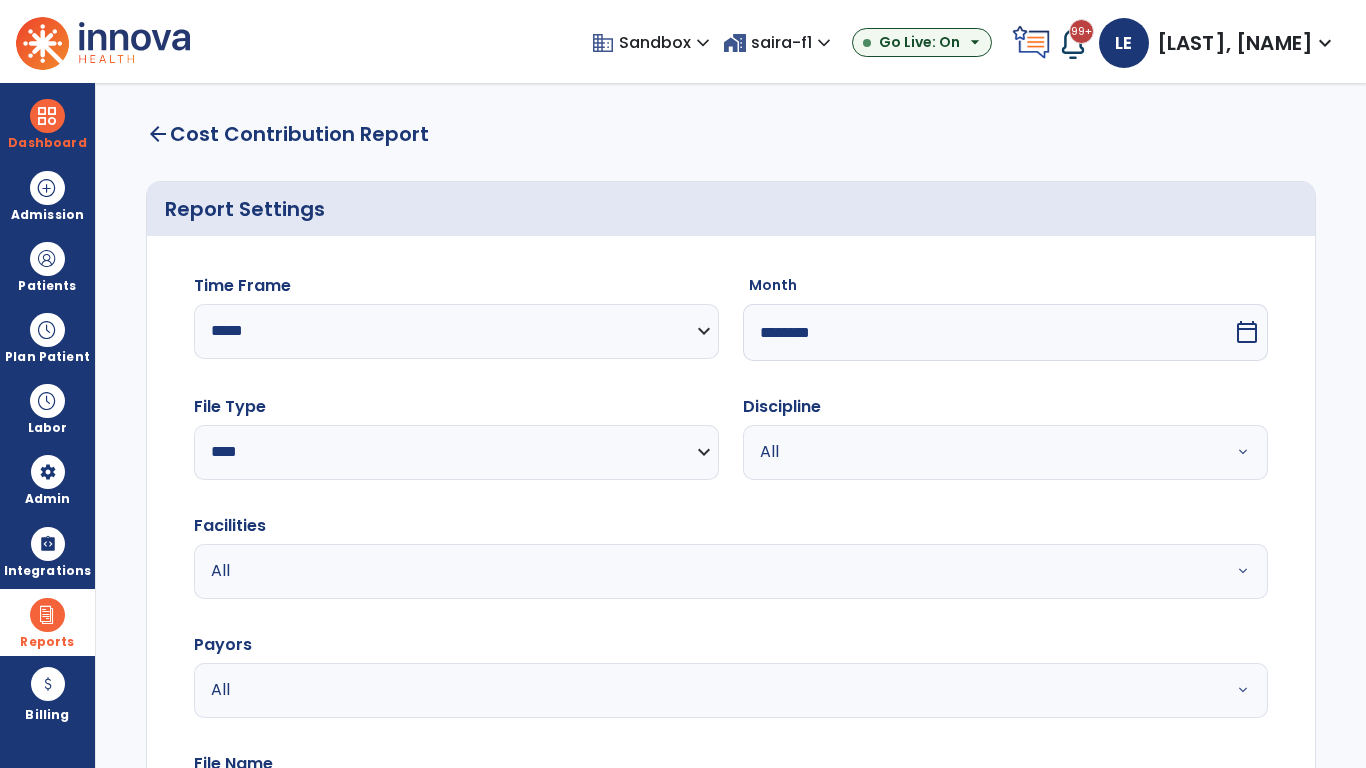 select on "*****" 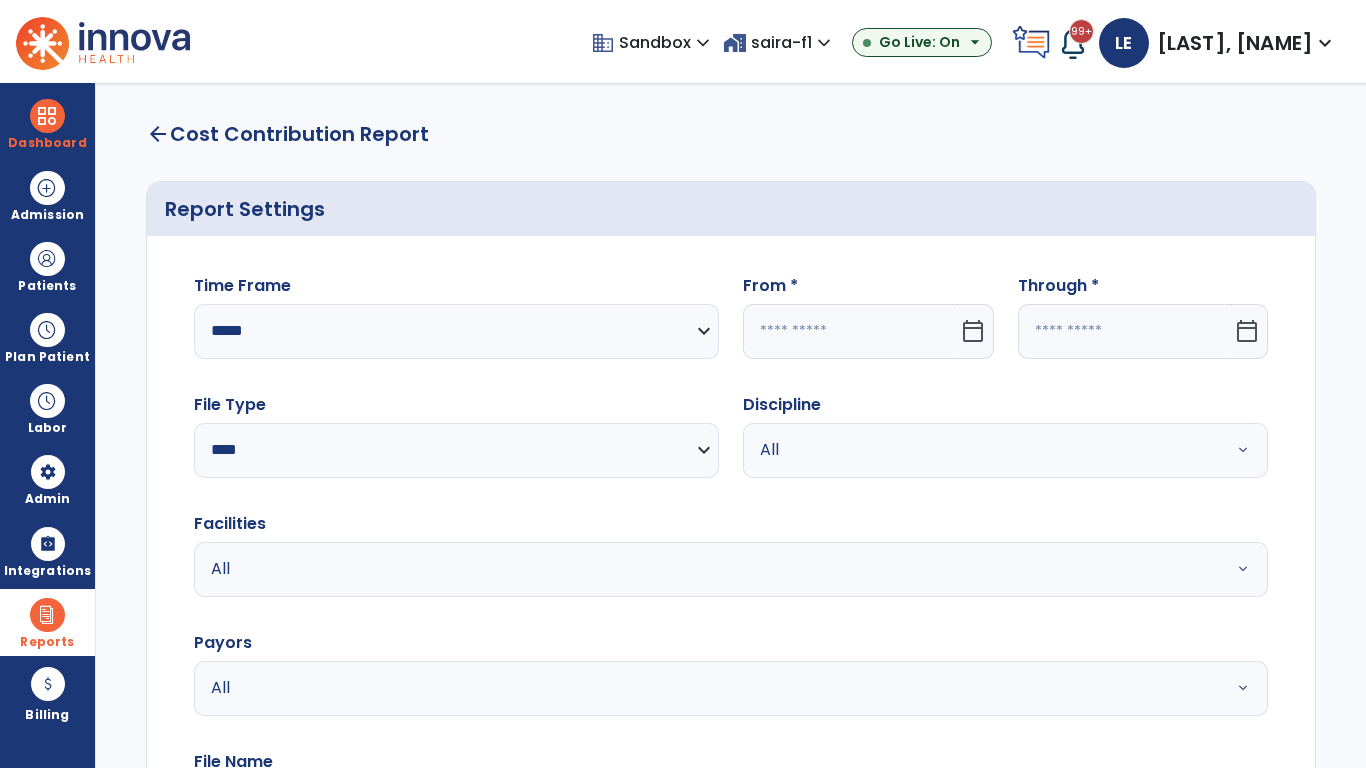 click 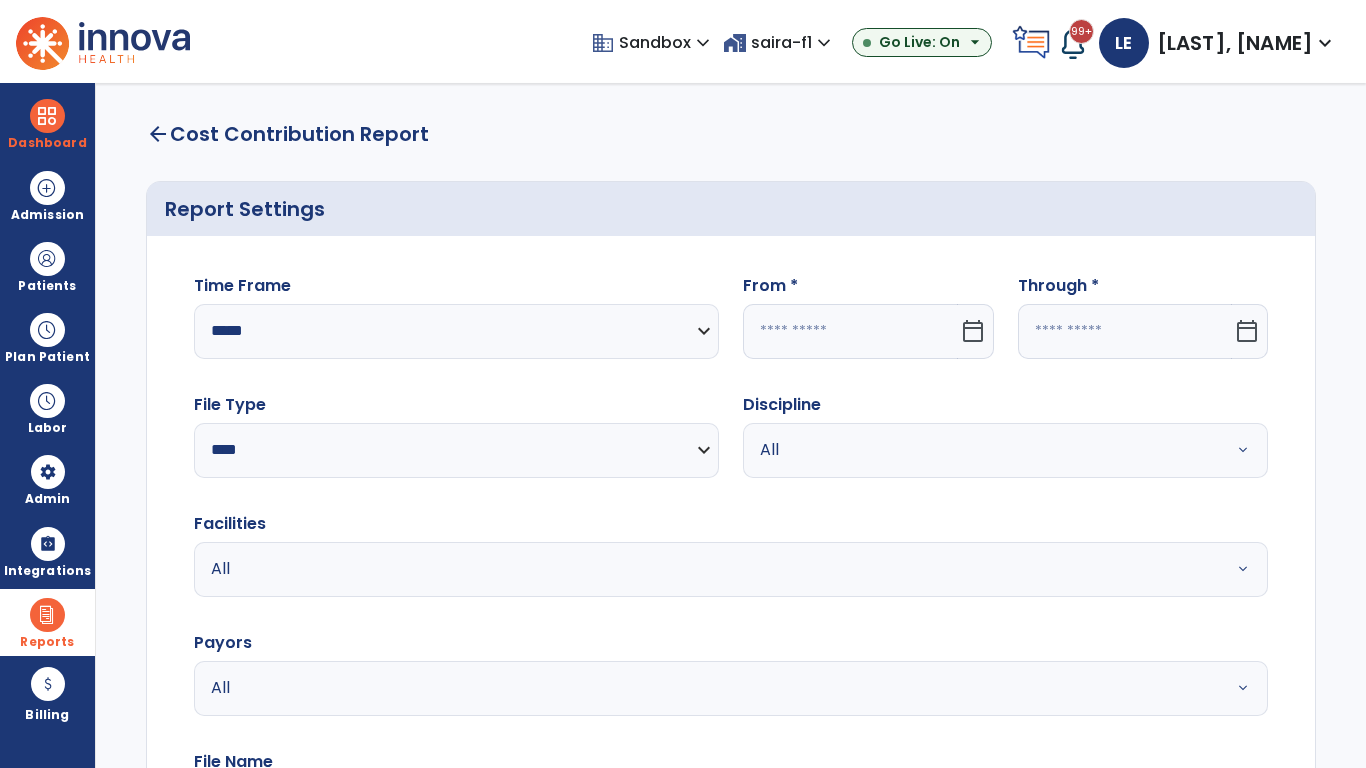 select on "*" 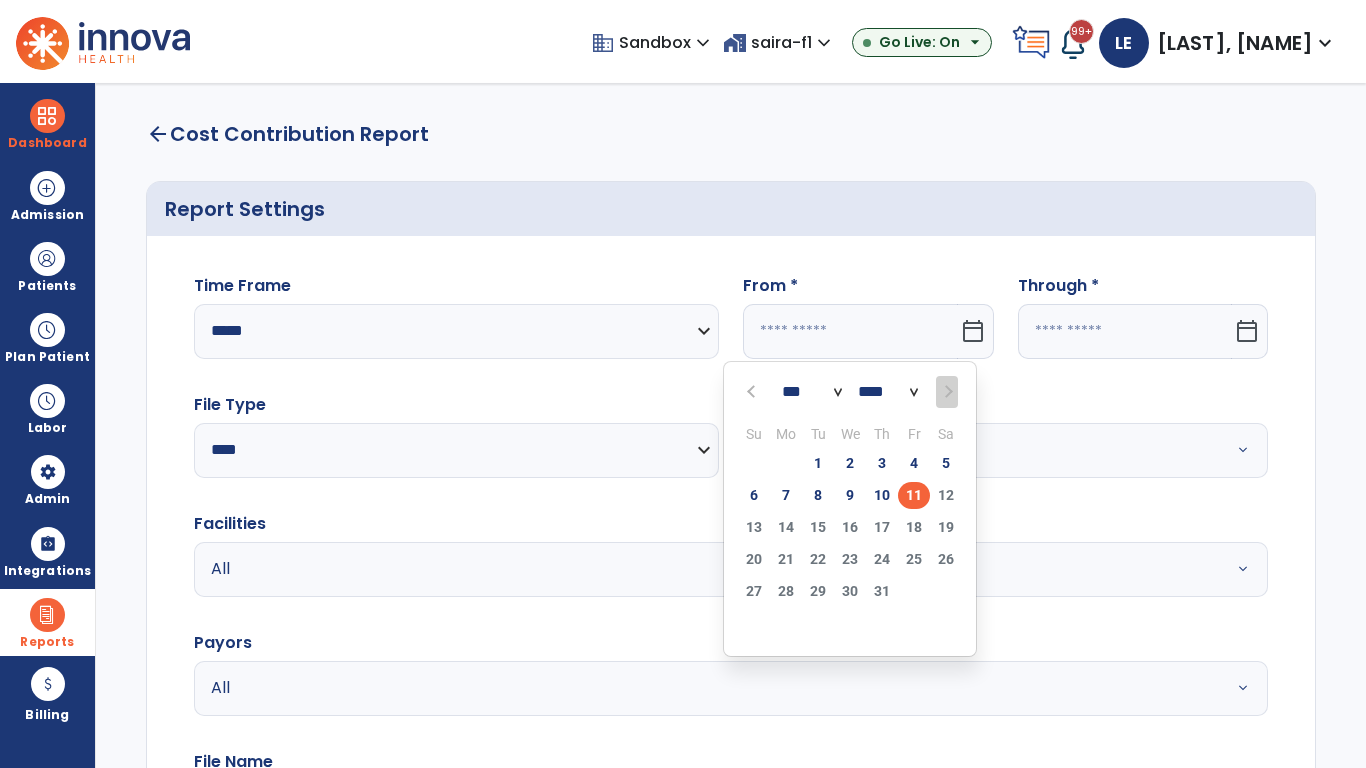 select on "****" 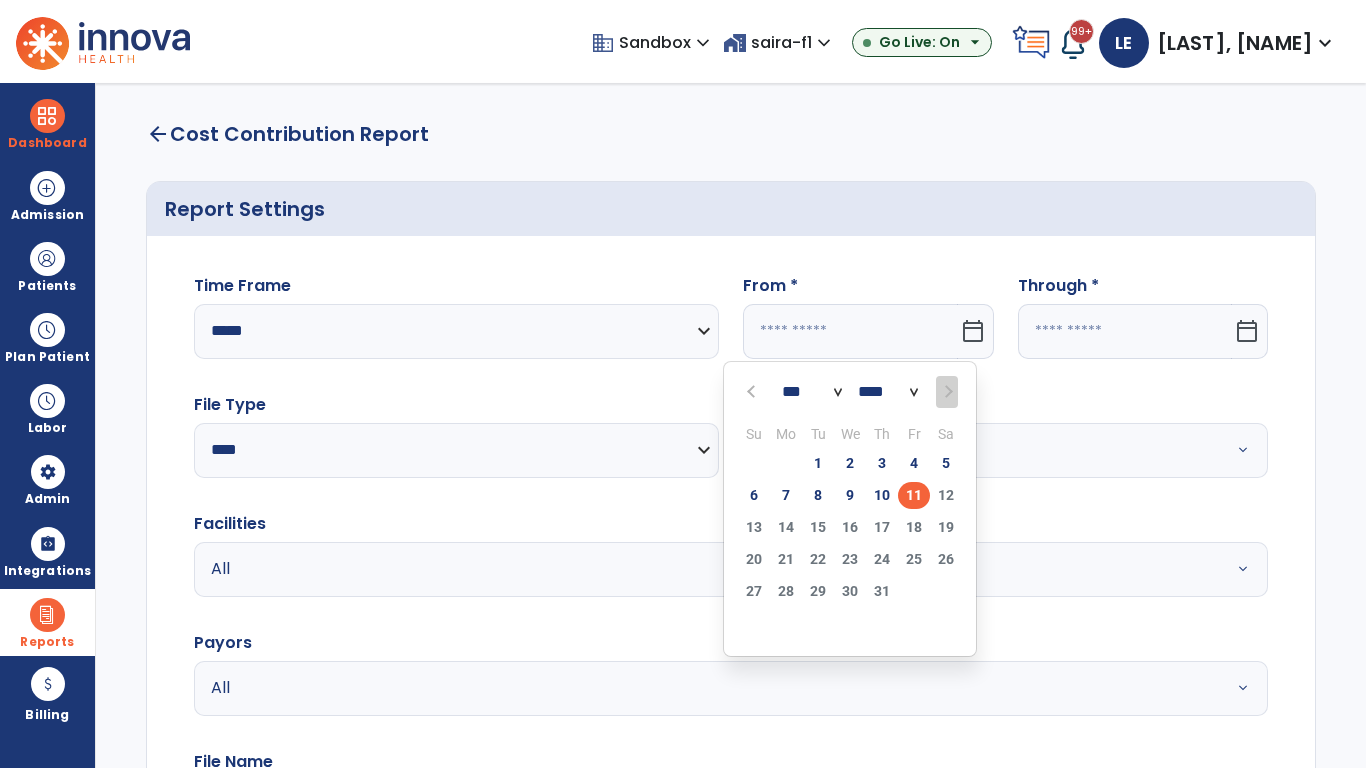 select on "**" 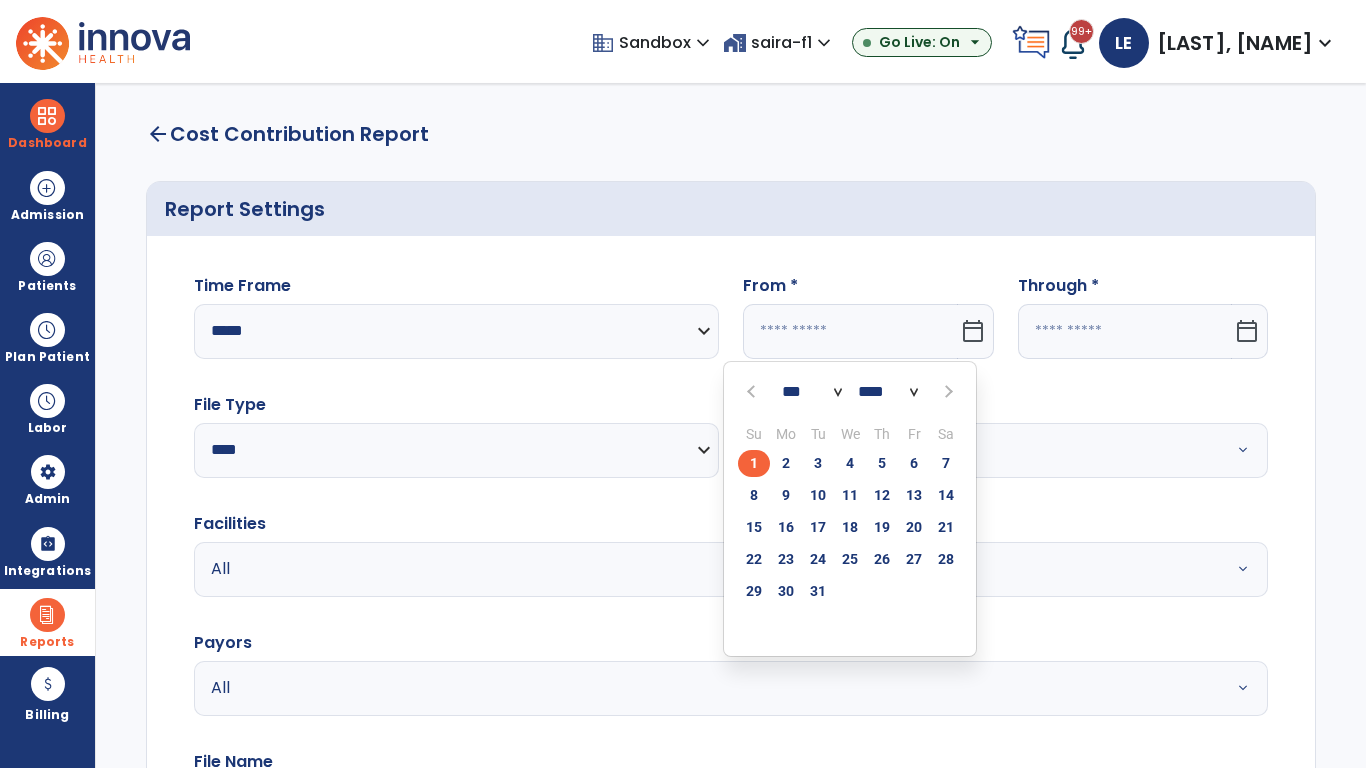 click on "1" 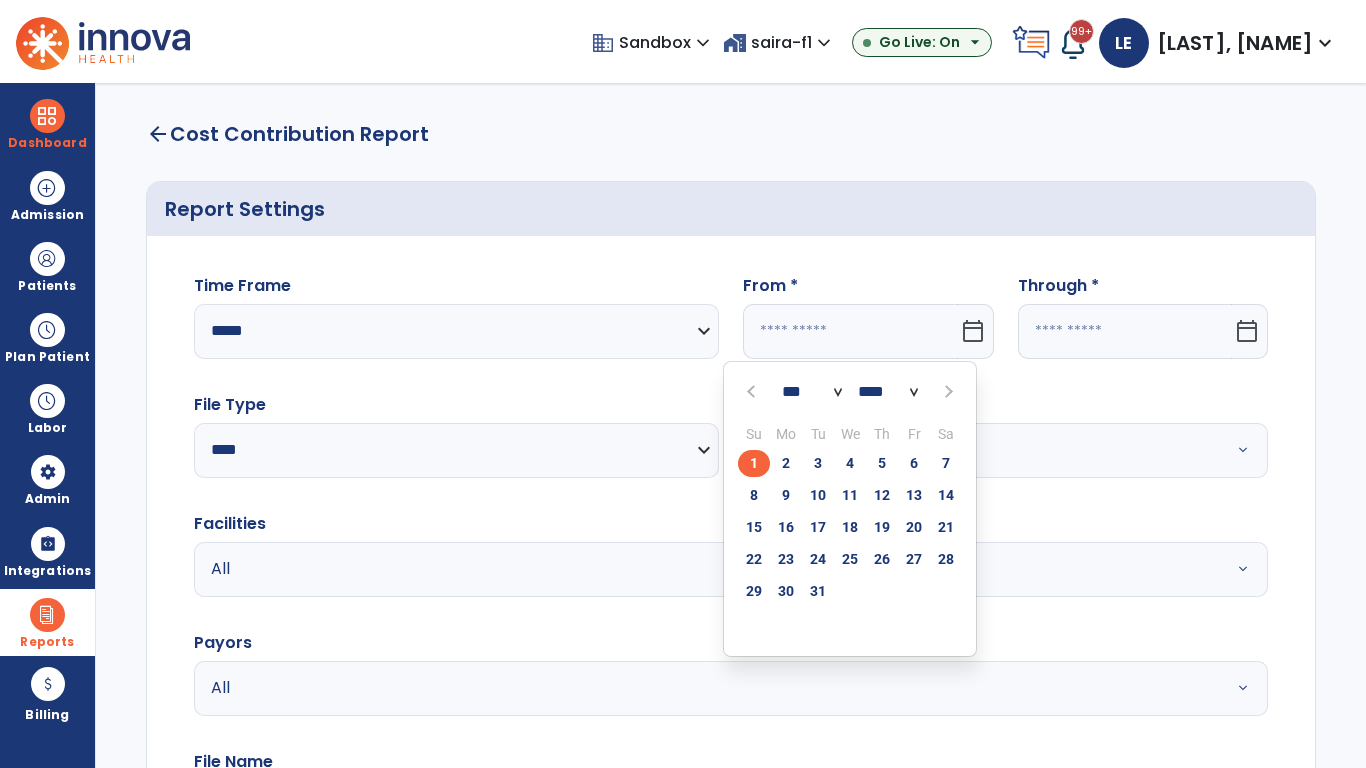 type on "**********" 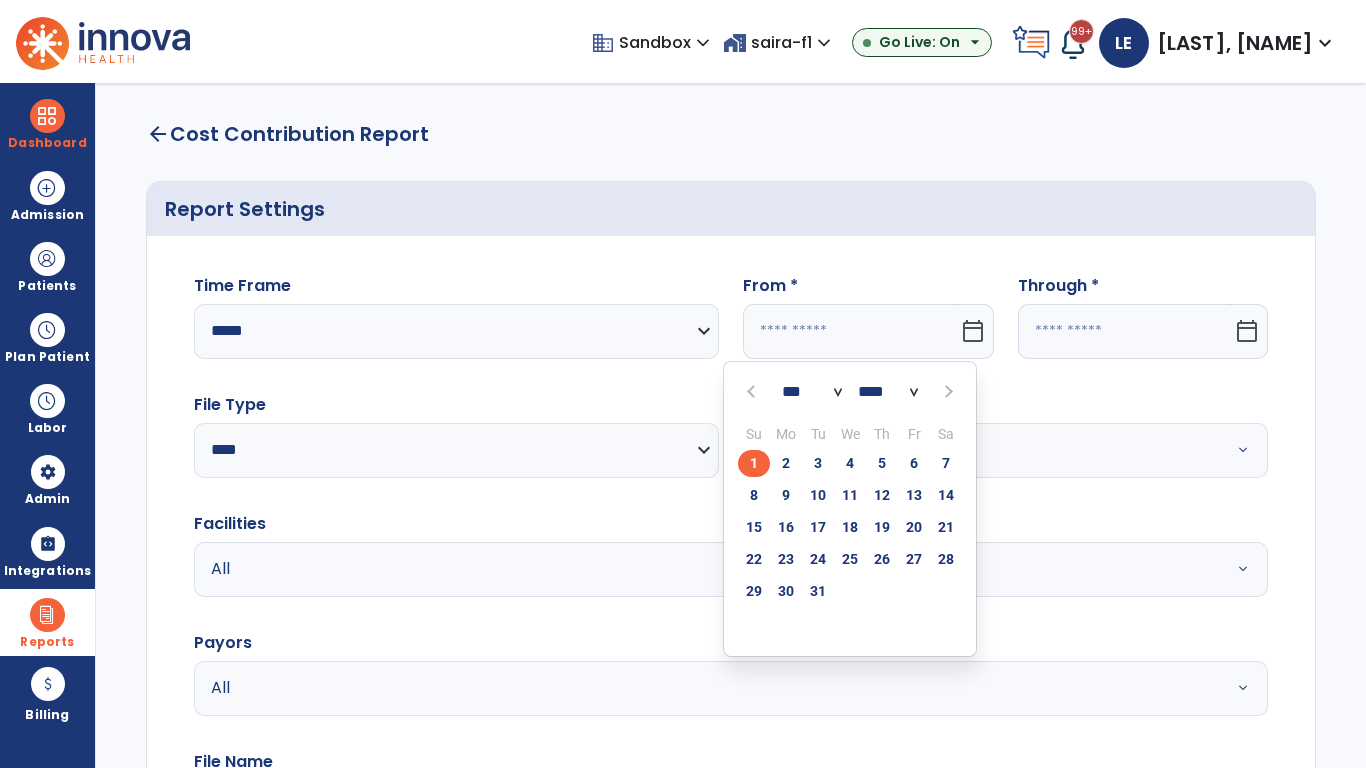 type on "*********" 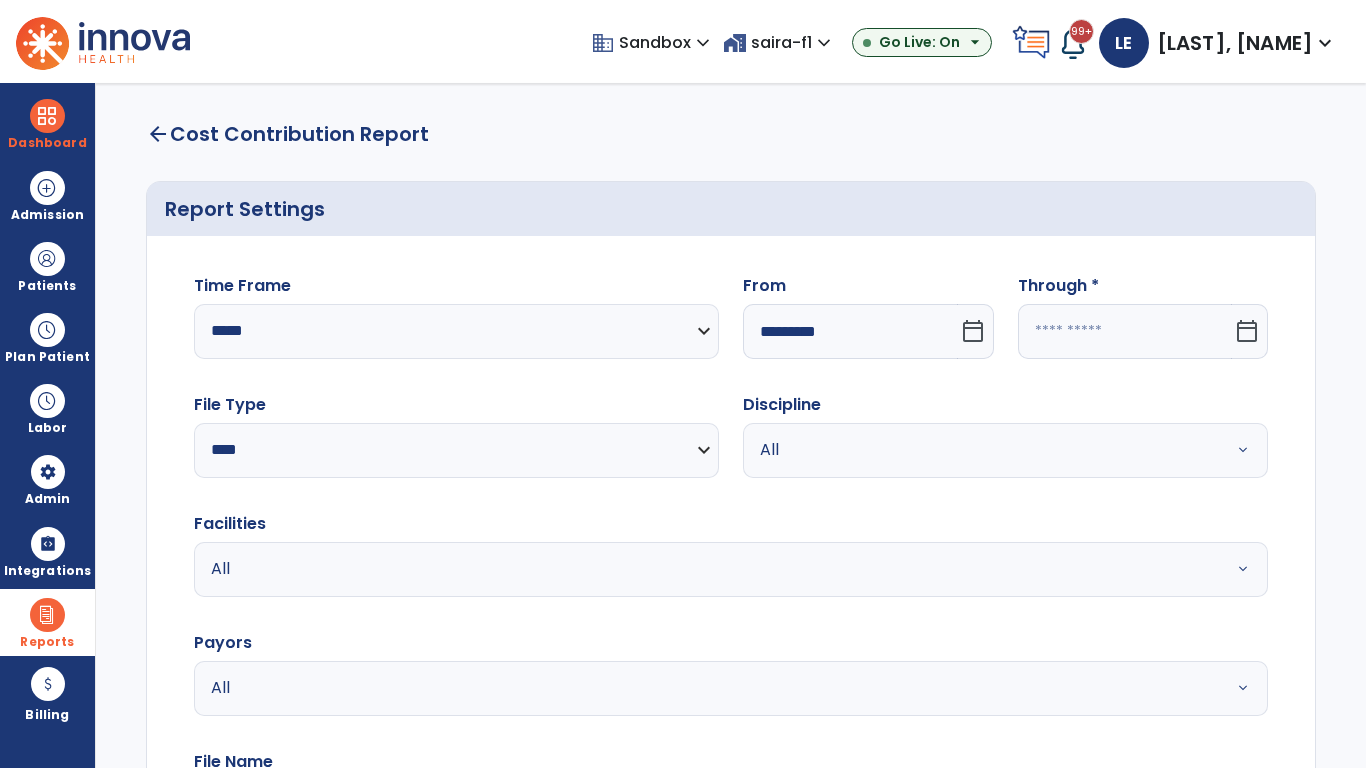 click 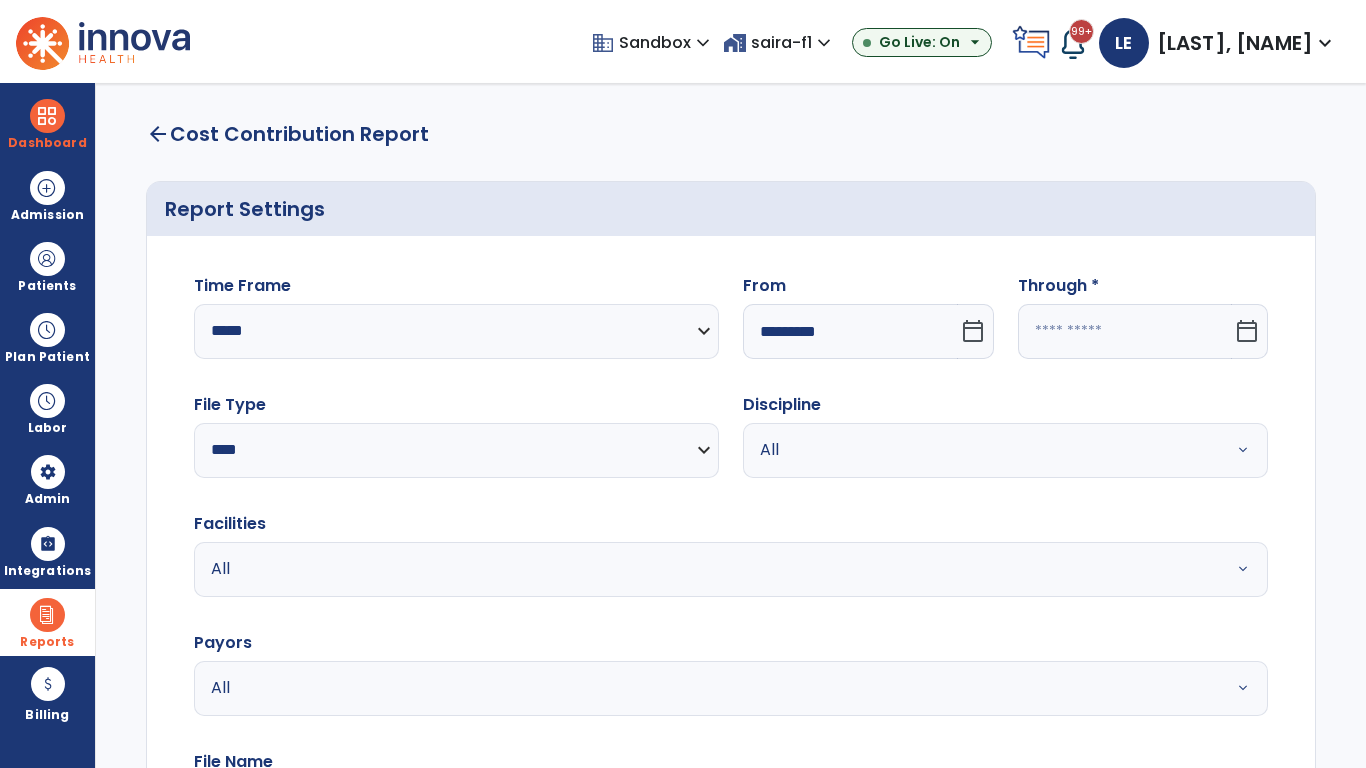 select on "*" 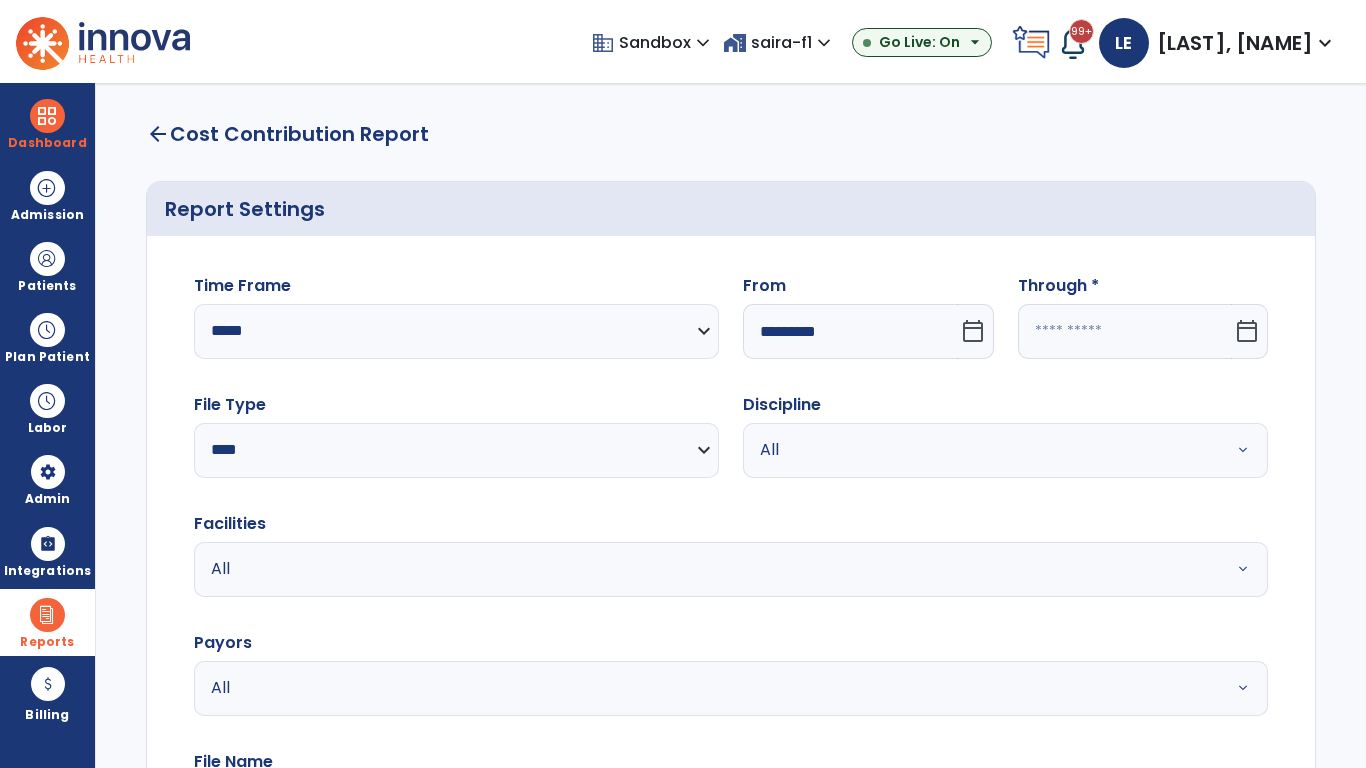 select on "****" 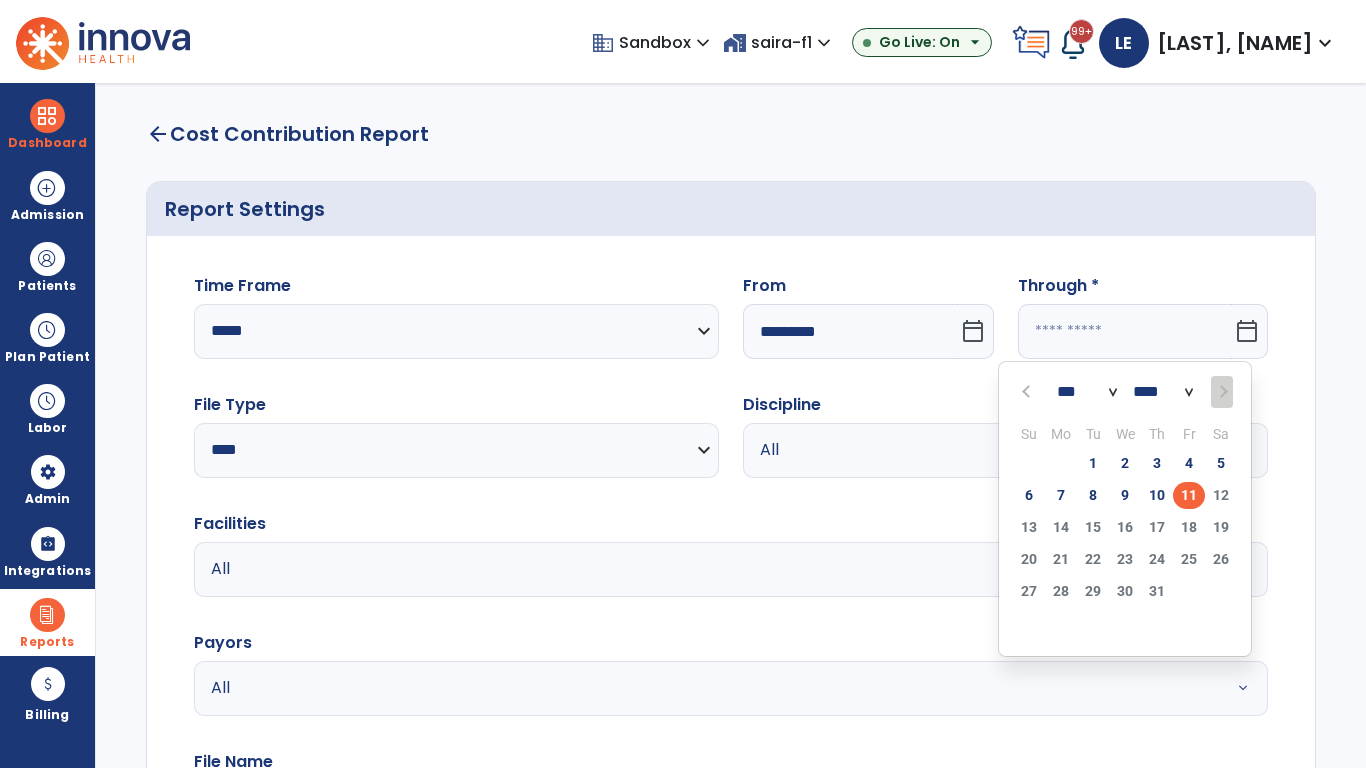 select on "*" 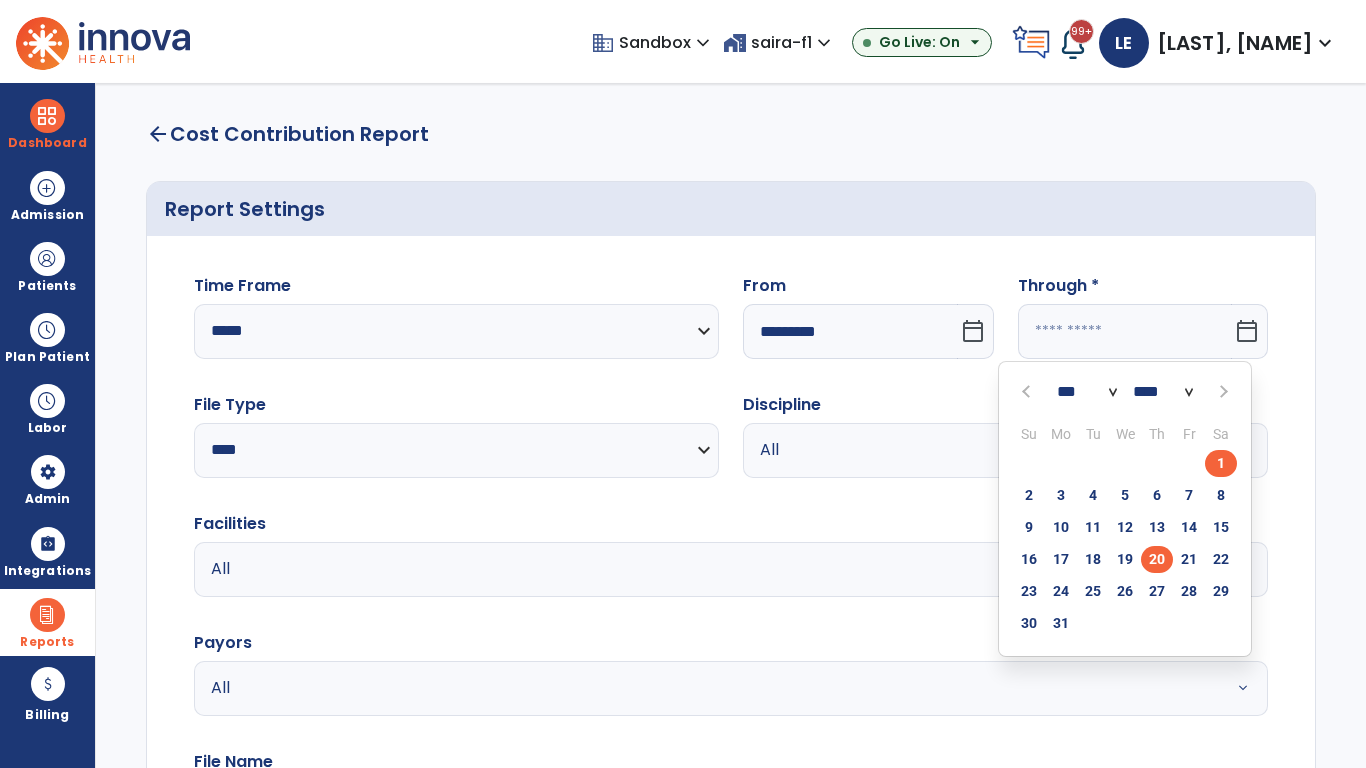 click on "20" 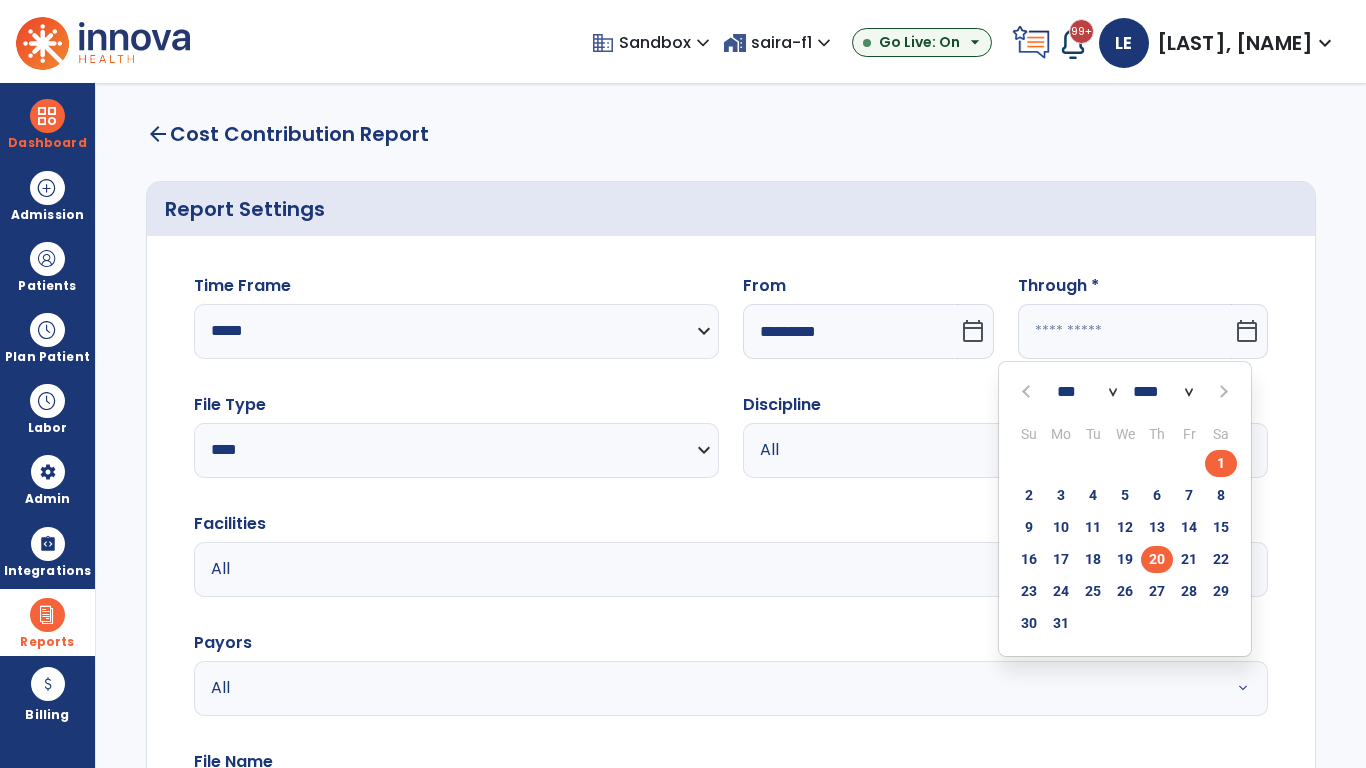type on "**********" 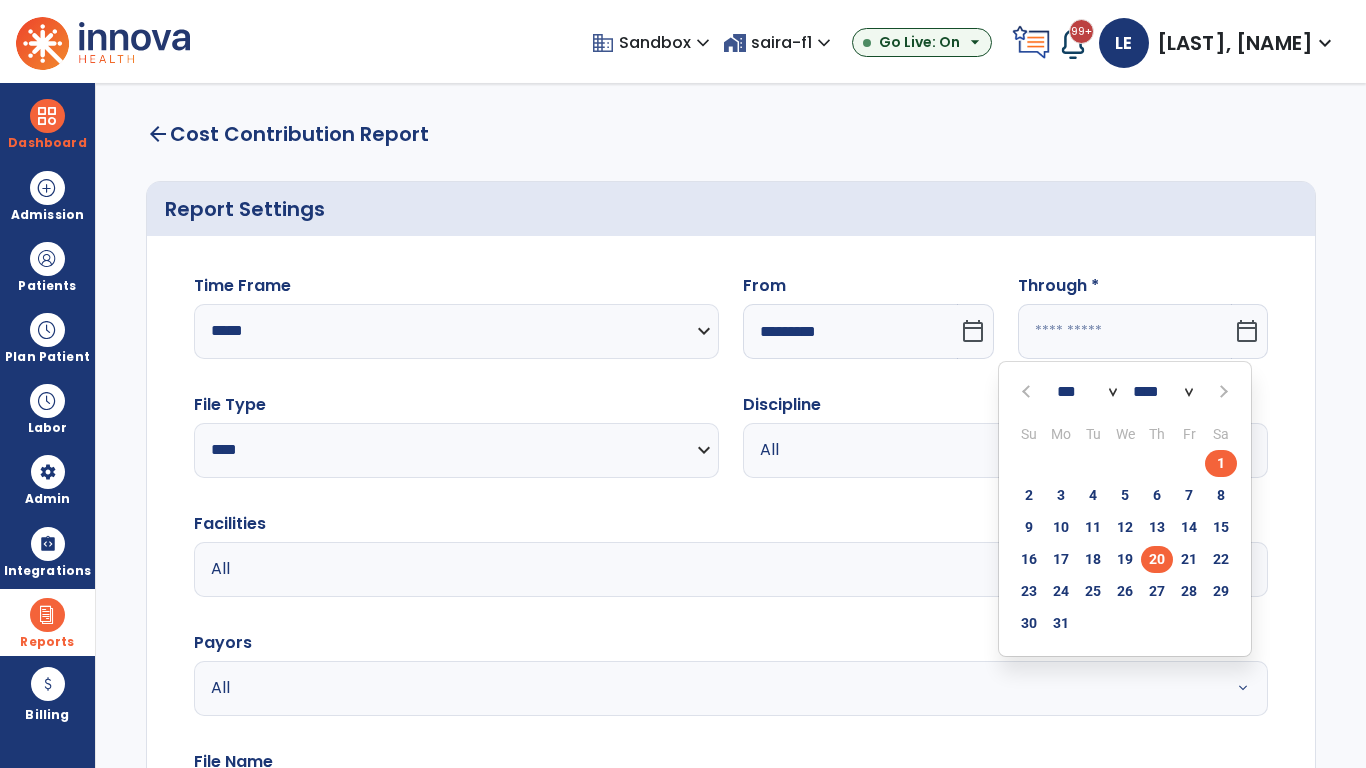 type on "*********" 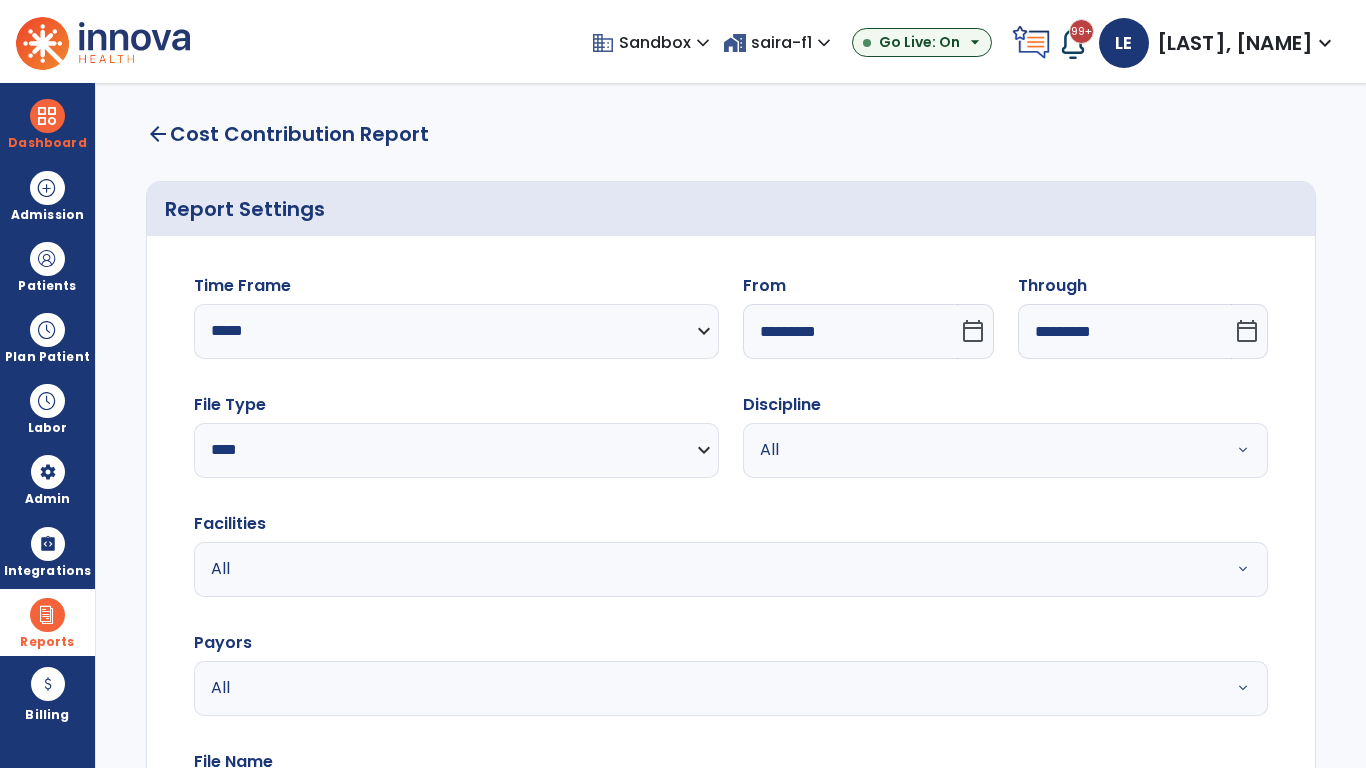 click on "All" at bounding box center (981, 450) 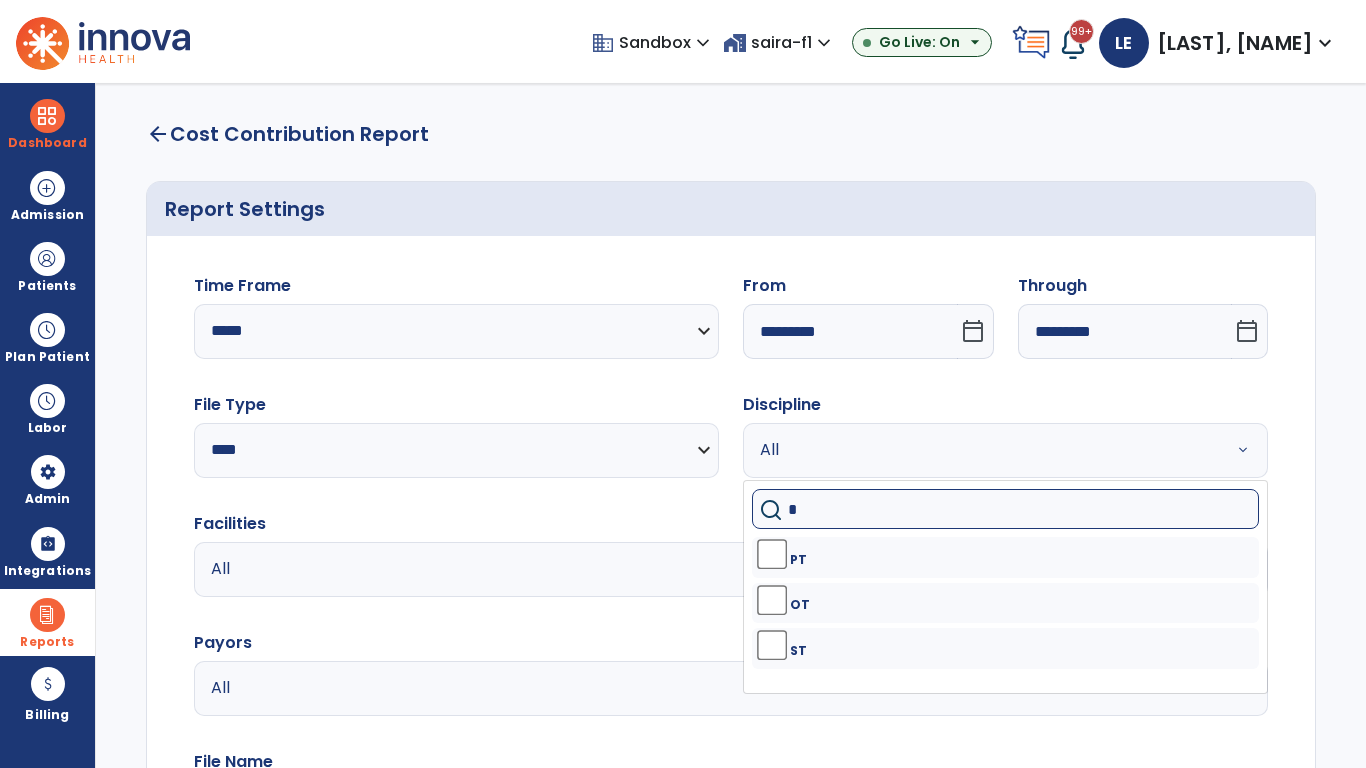 type on "**" 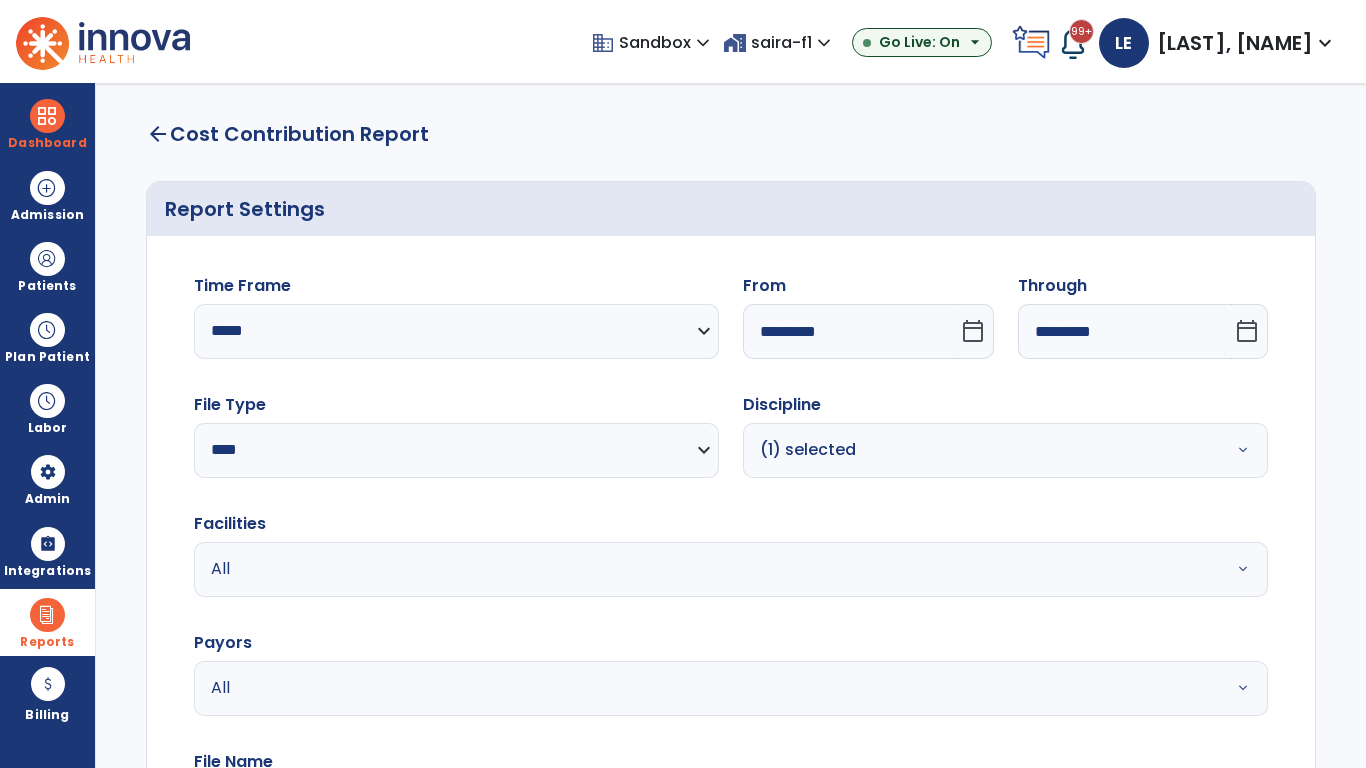 scroll, scrollTop: 51, scrollLeft: 0, axis: vertical 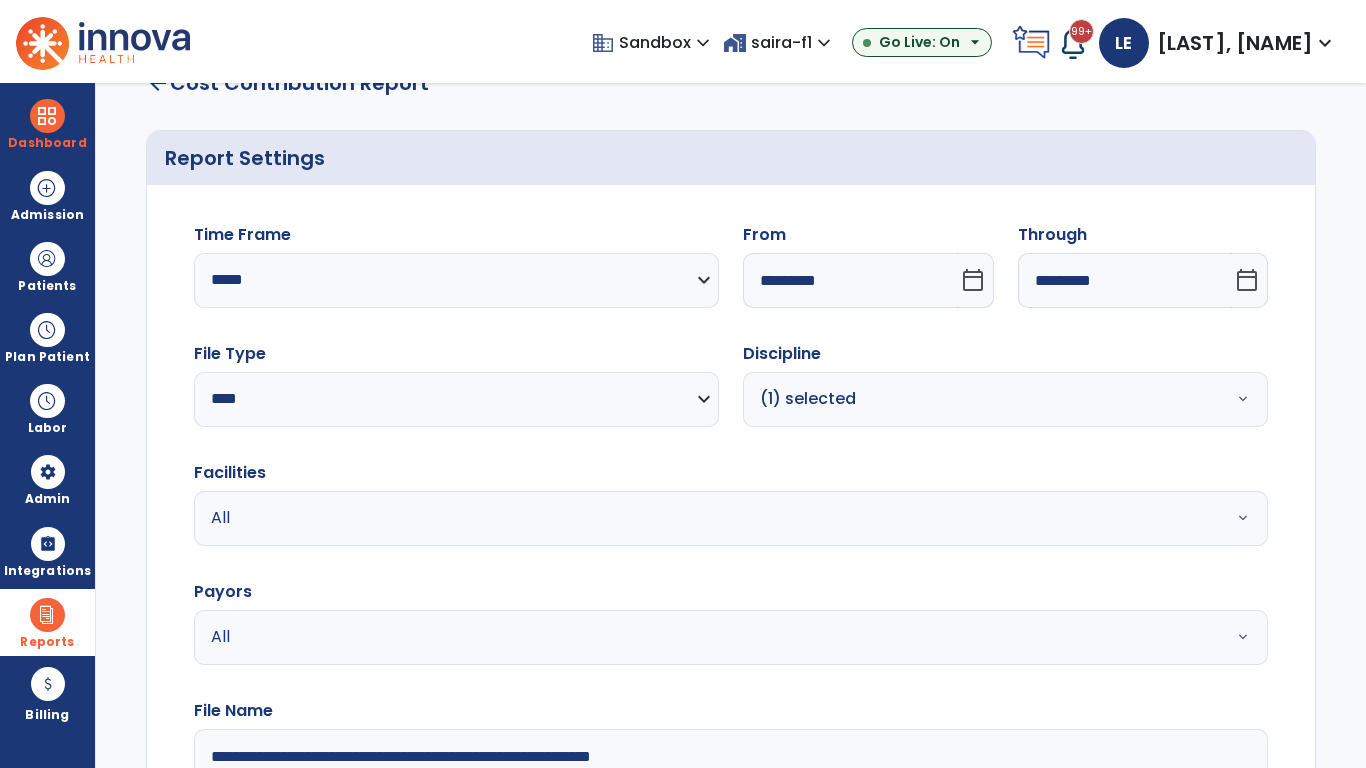 type on "**********" 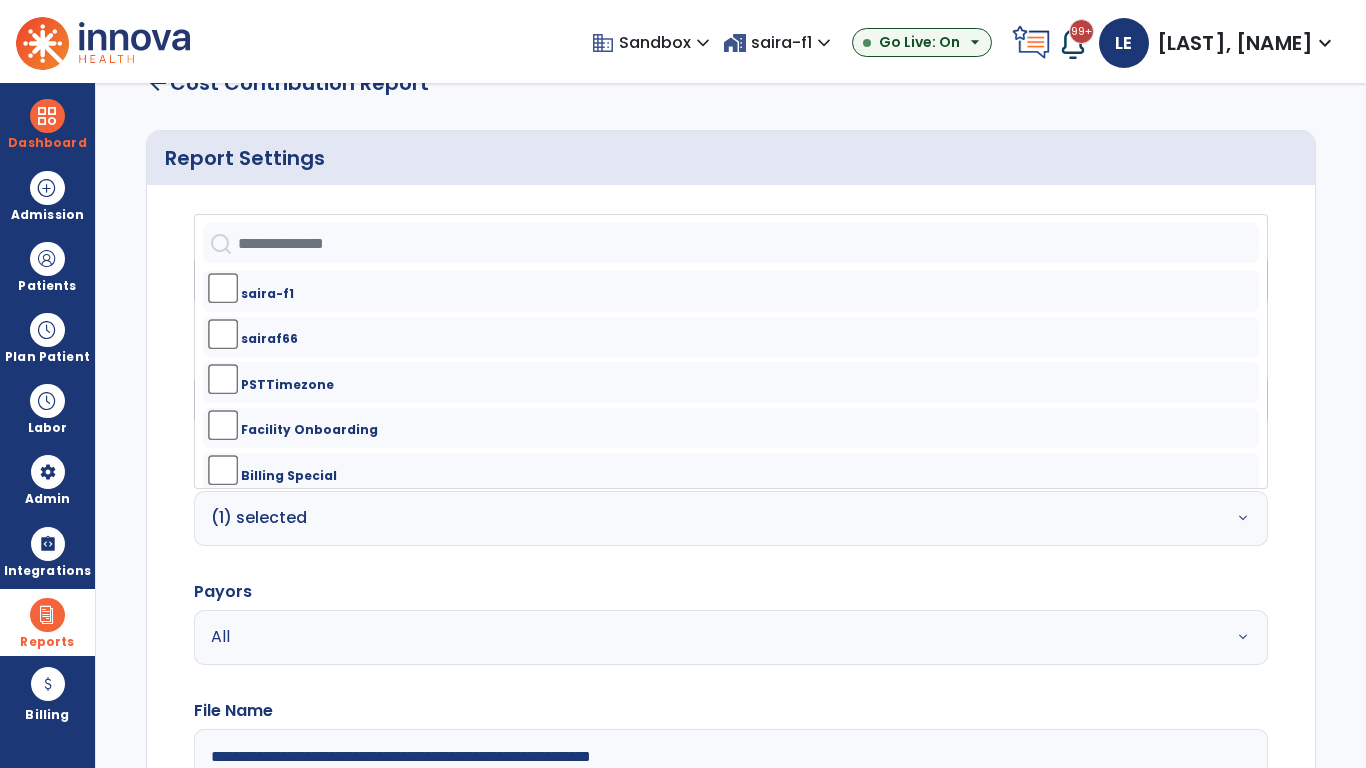 click on "All" at bounding box center [679, 637] 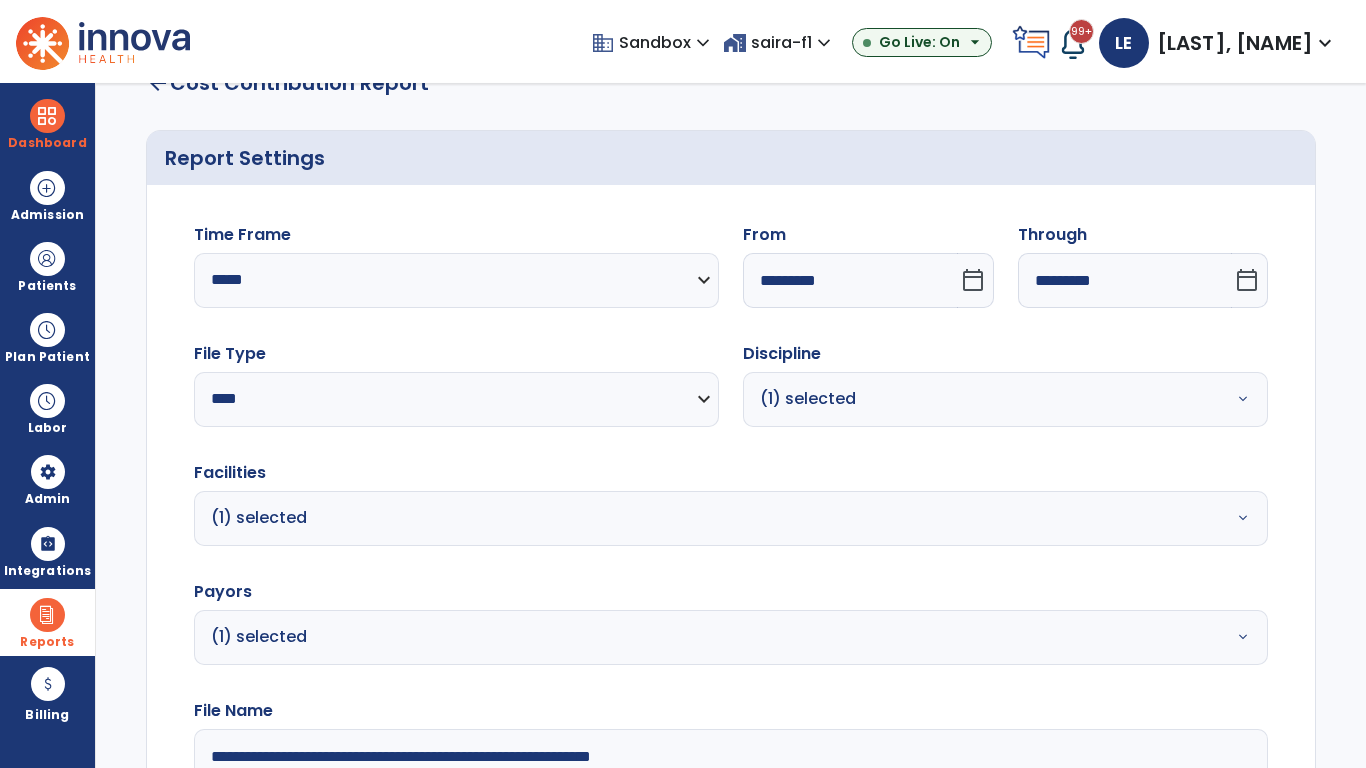 click on "Generate Report" 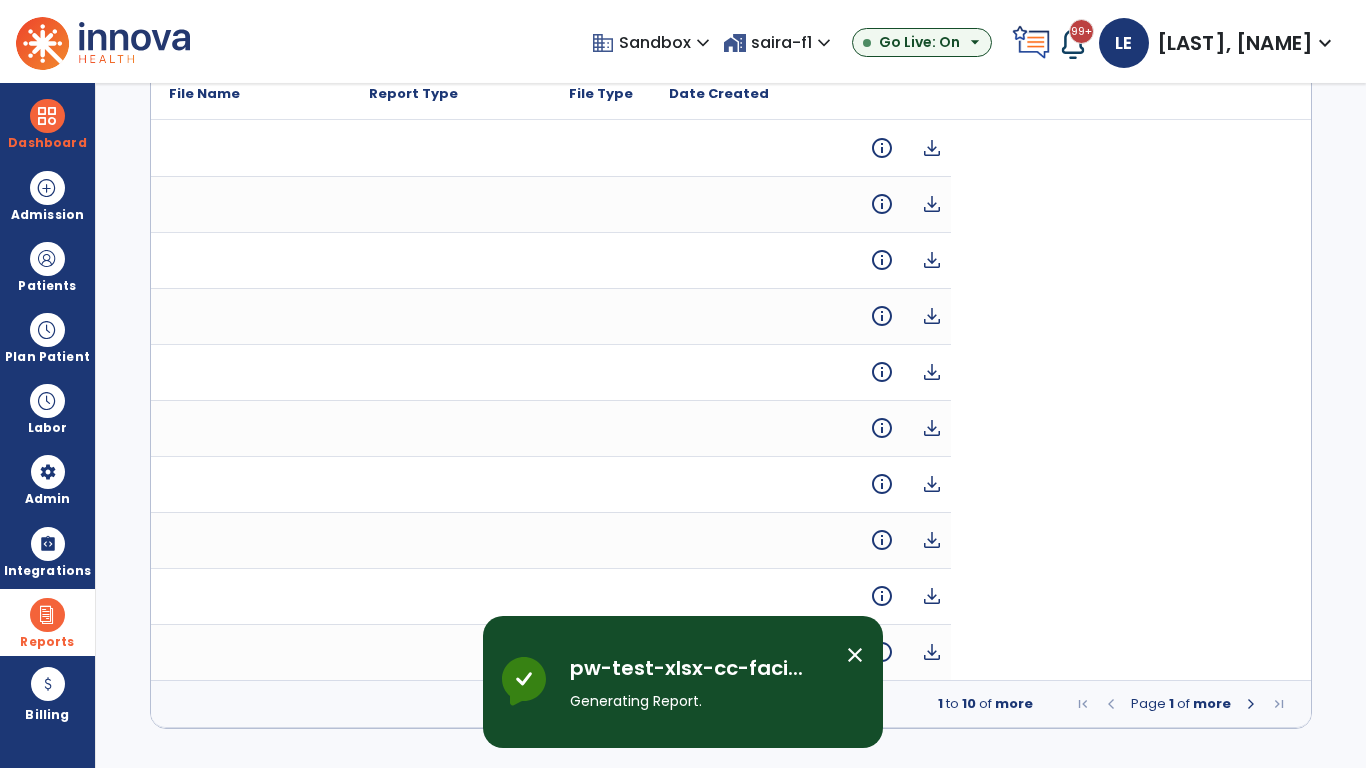 scroll, scrollTop: 0, scrollLeft: 0, axis: both 